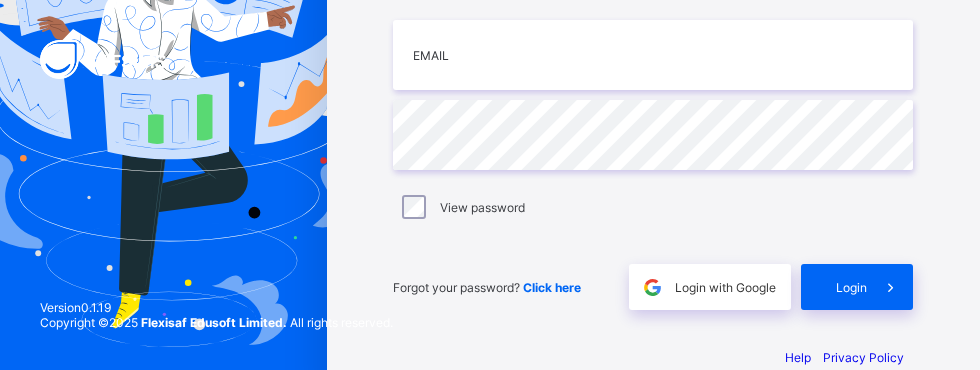 scroll, scrollTop: 174, scrollLeft: 0, axis: vertical 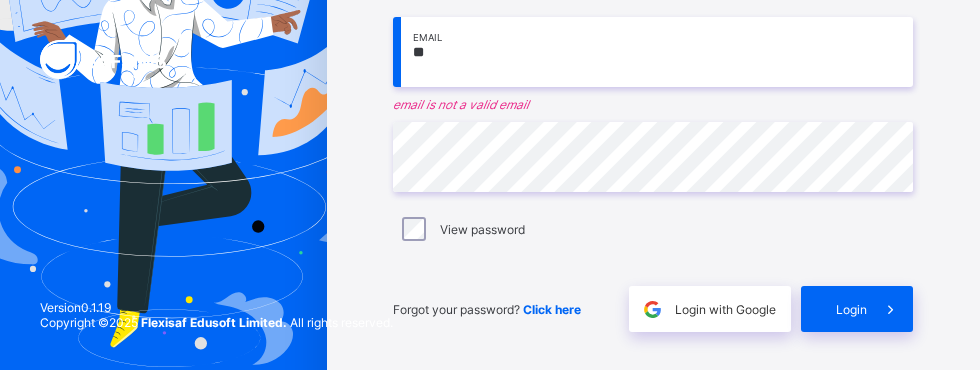 type on "*" 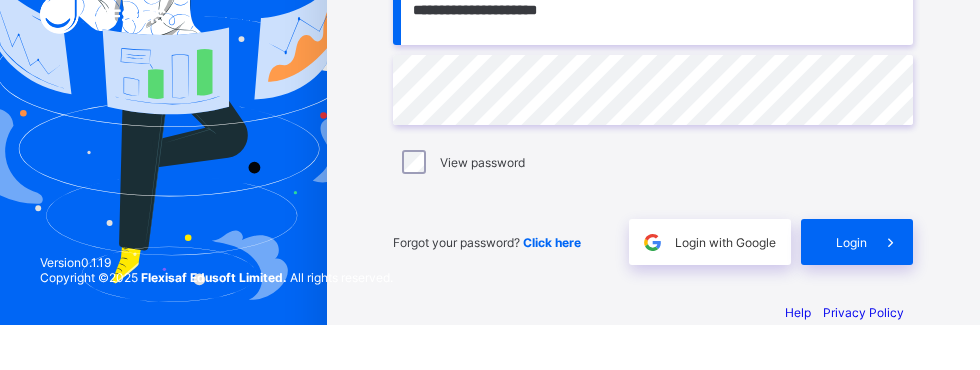 scroll, scrollTop: 174, scrollLeft: 0, axis: vertical 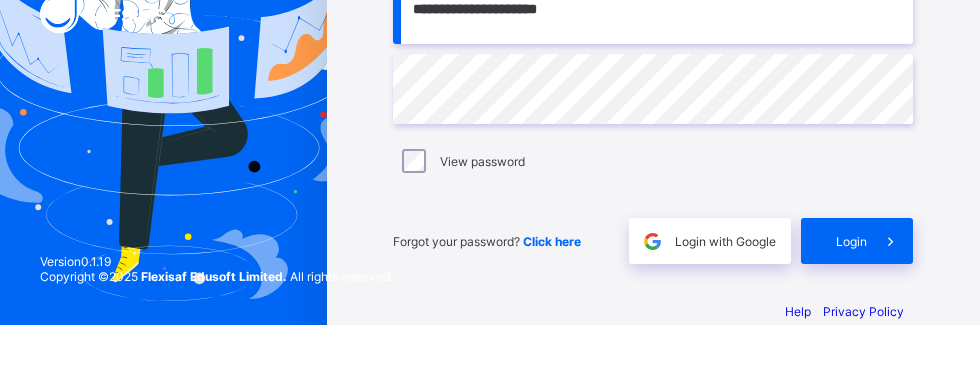 type on "**********" 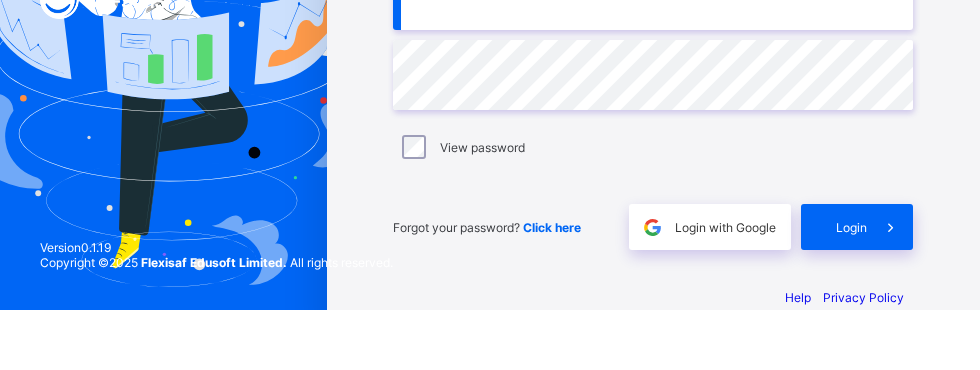 scroll, scrollTop: 174, scrollLeft: 0, axis: vertical 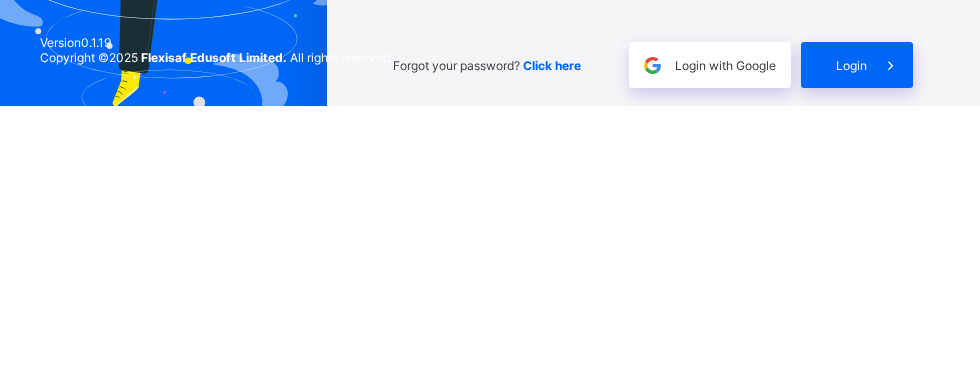 click on "Login" at bounding box center [857, 330] 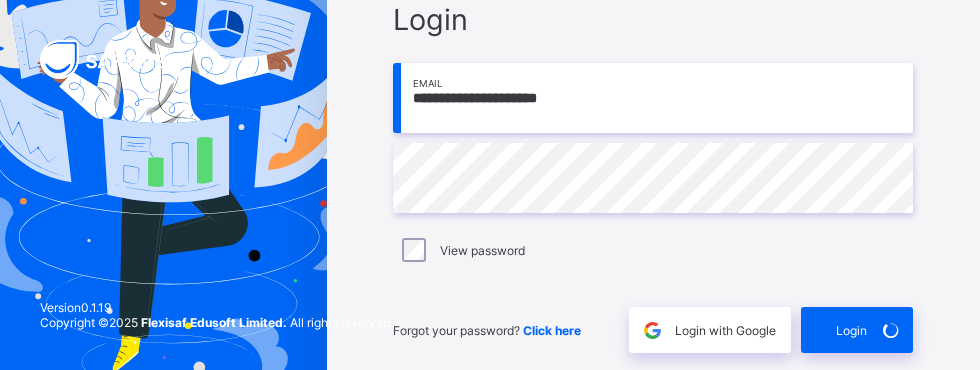 scroll, scrollTop: 73, scrollLeft: 0, axis: vertical 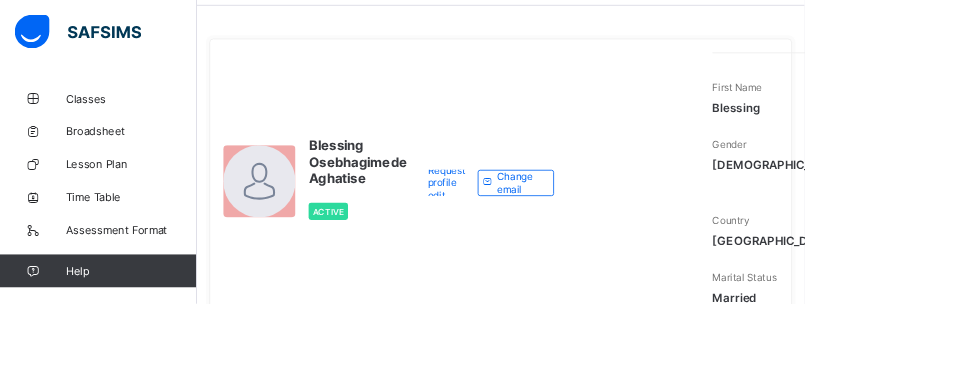 click on "Classes" at bounding box center (120, 120) 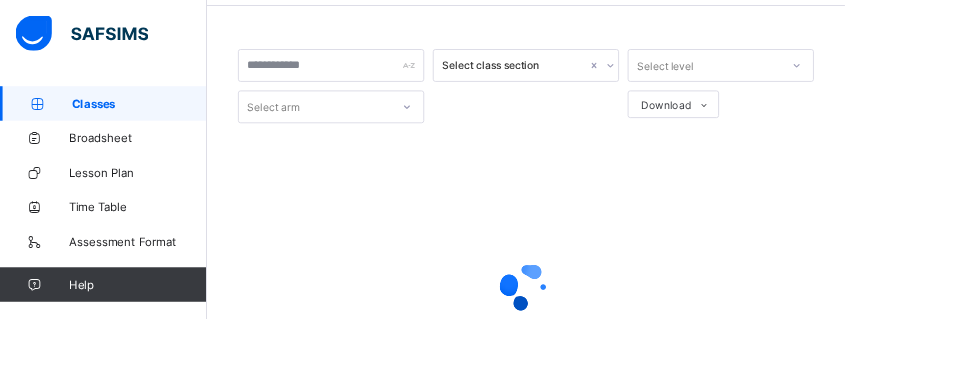 click at bounding box center (610, 333) 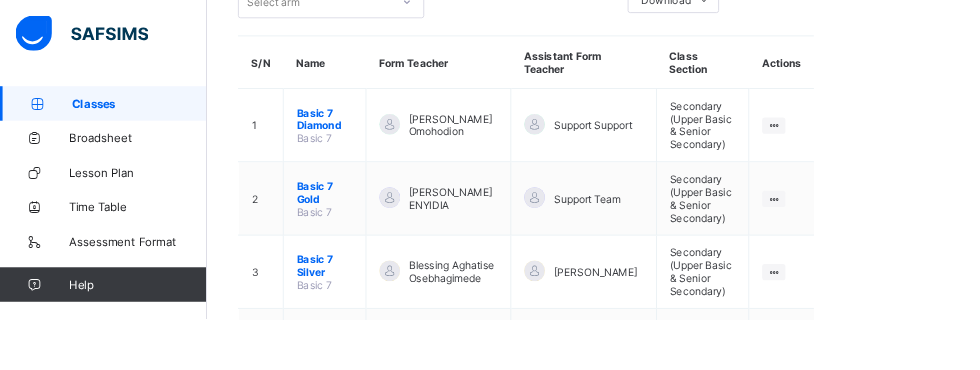 scroll, scrollTop: 196, scrollLeft: 0, axis: vertical 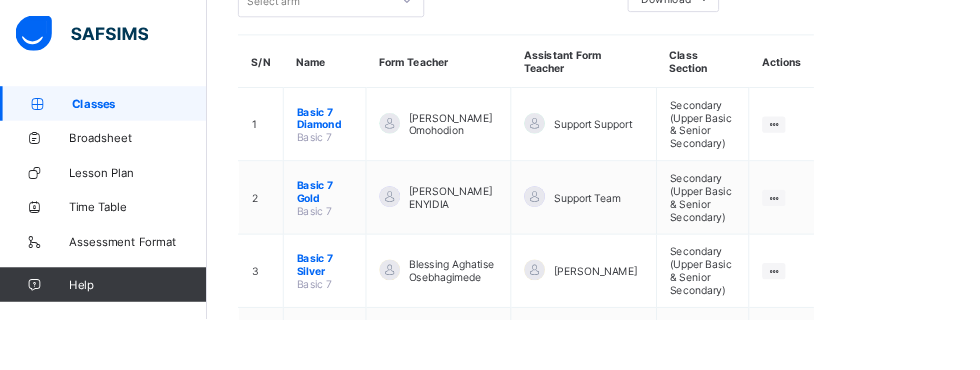 click at bounding box center [897, 314] 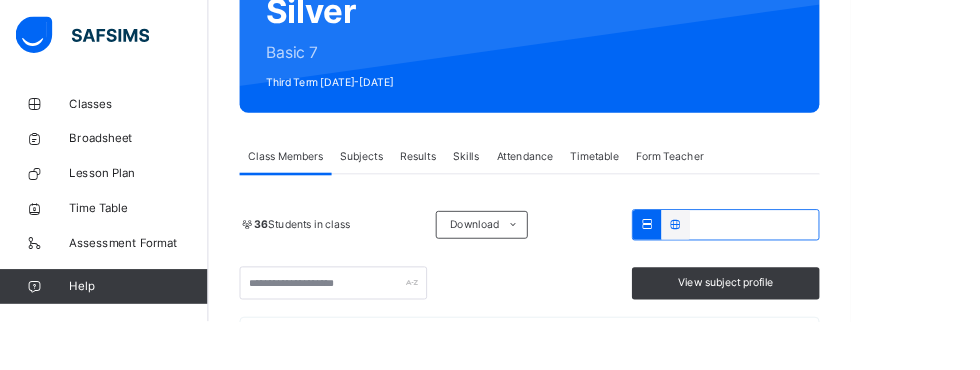 scroll, scrollTop: 294, scrollLeft: 0, axis: vertical 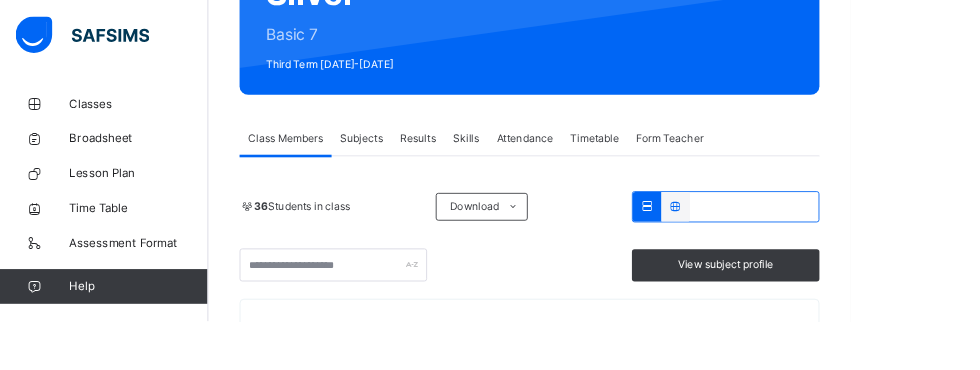 click on "Subjects" at bounding box center [416, 159] 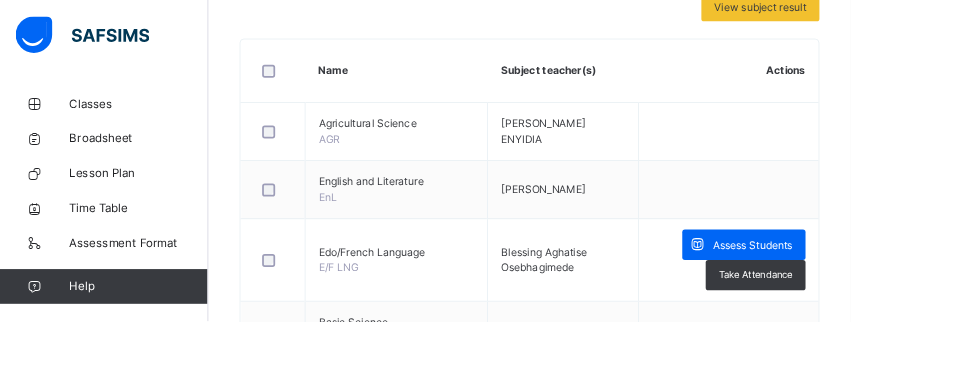 scroll, scrollTop: 512, scrollLeft: 0, axis: vertical 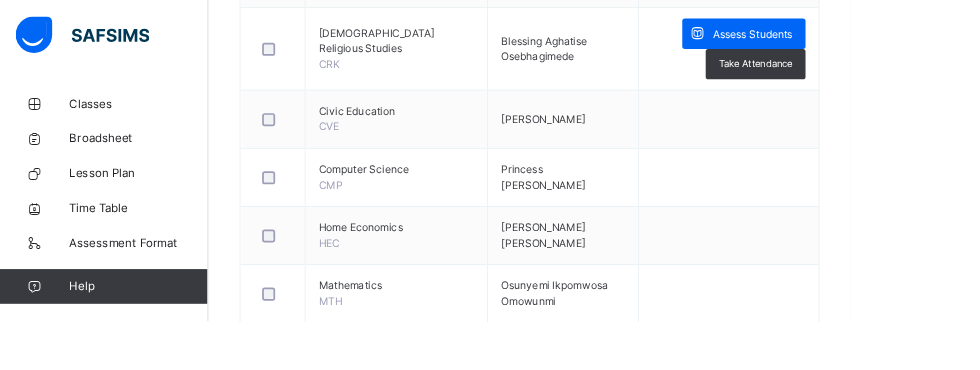 click on "×" at bounding box center (1221, 626) 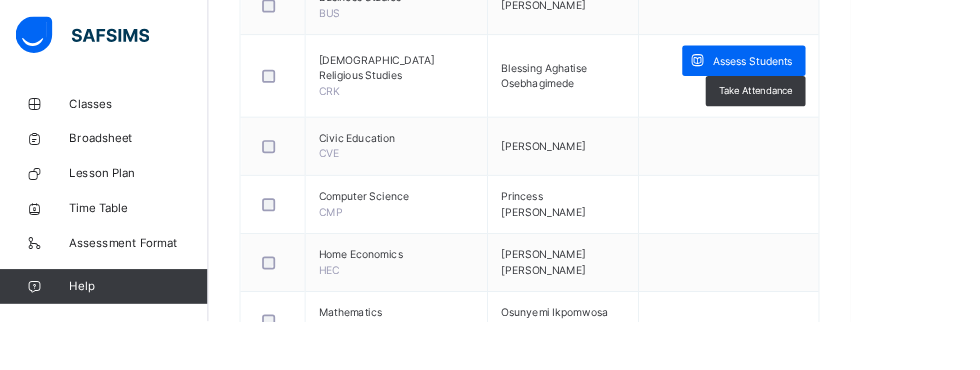scroll, scrollTop: 982, scrollLeft: 0, axis: vertical 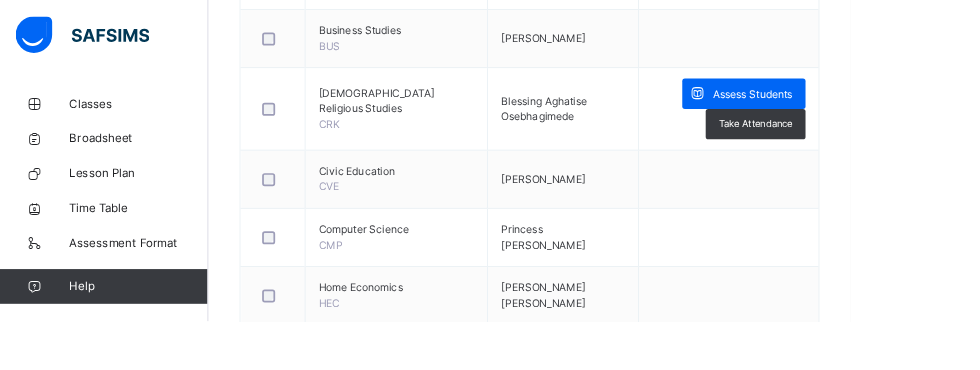 click on "Assess Students" at bounding box center (867, 108) 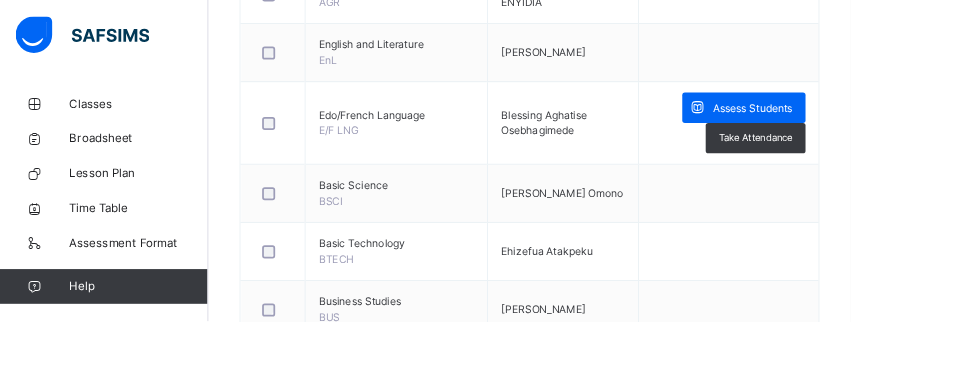 scroll, scrollTop: 630, scrollLeft: 0, axis: vertical 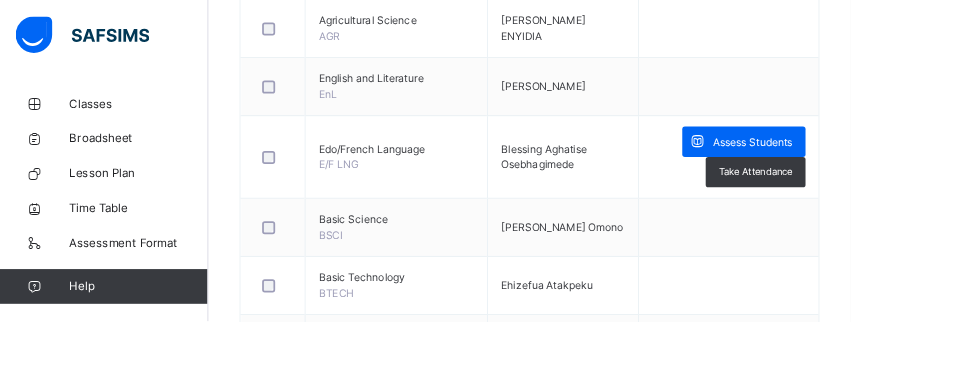 click on "Assess Students" at bounding box center [867, 164] 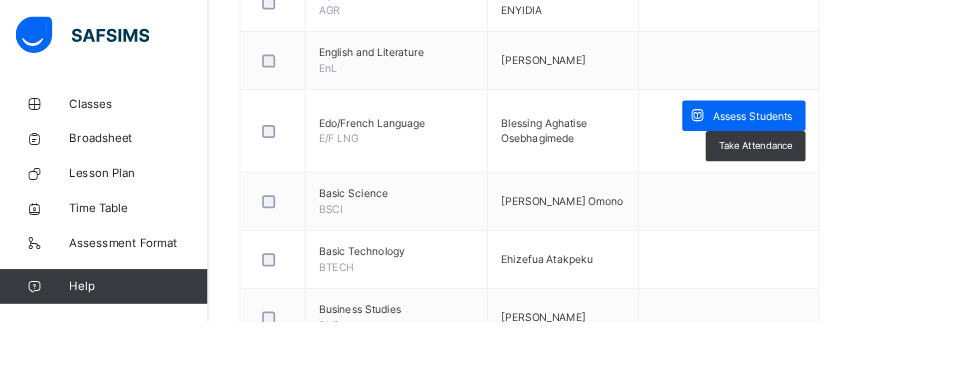 scroll, scrollTop: 483, scrollLeft: 0, axis: vertical 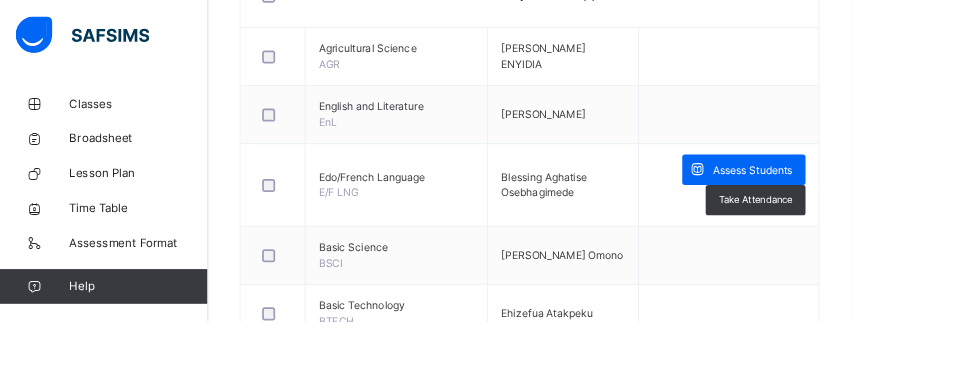 click at bounding box center [935, 1789] 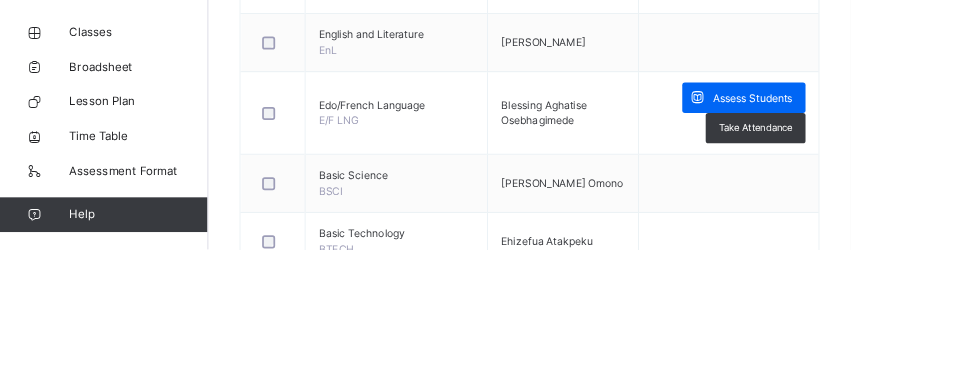 scroll, scrollTop: 597, scrollLeft: 0, axis: vertical 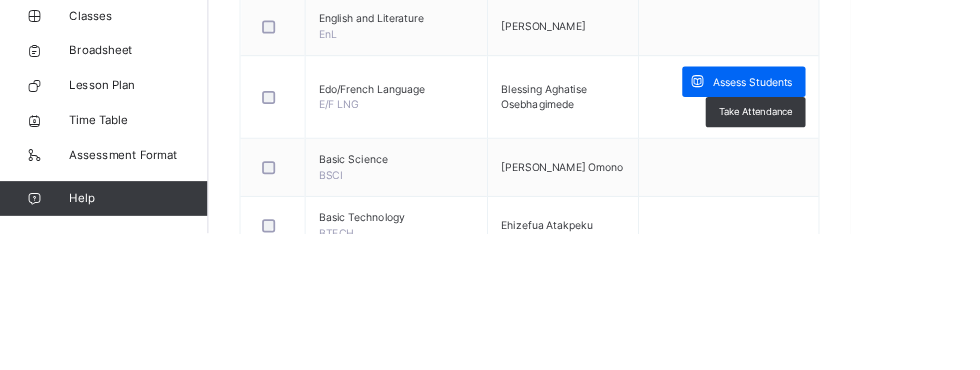 type on "*" 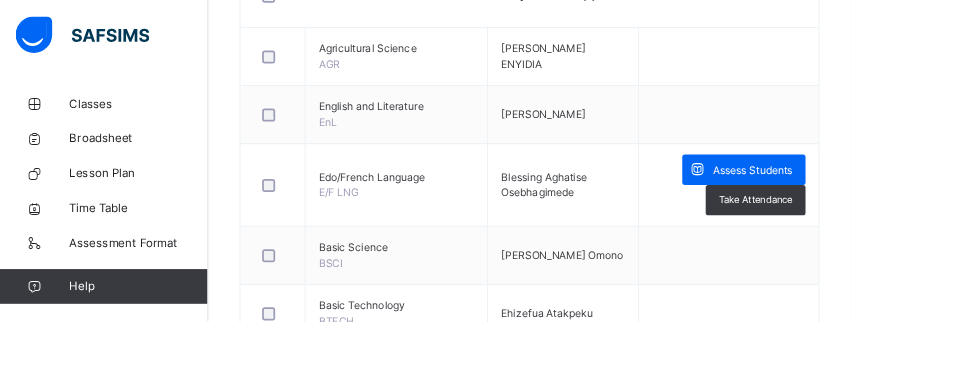 click at bounding box center [758, 1772] 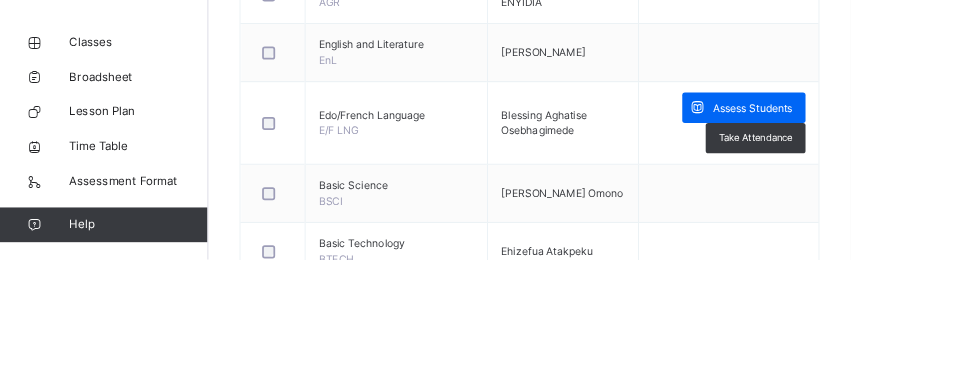 scroll, scrollTop: 597, scrollLeft: 0, axis: vertical 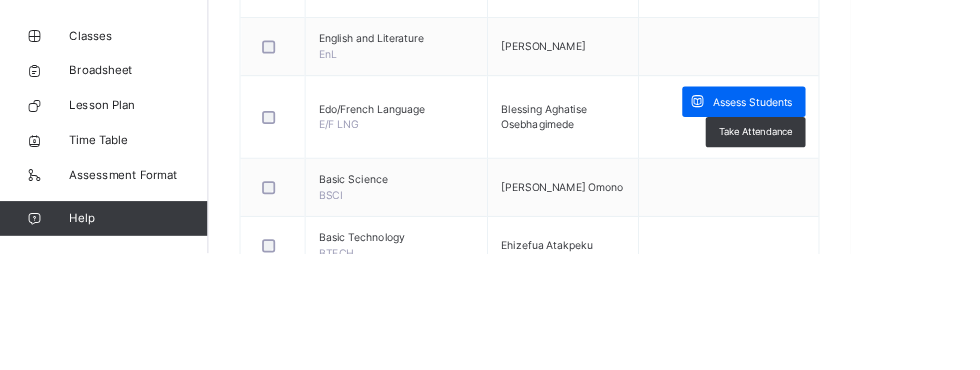 type on "*" 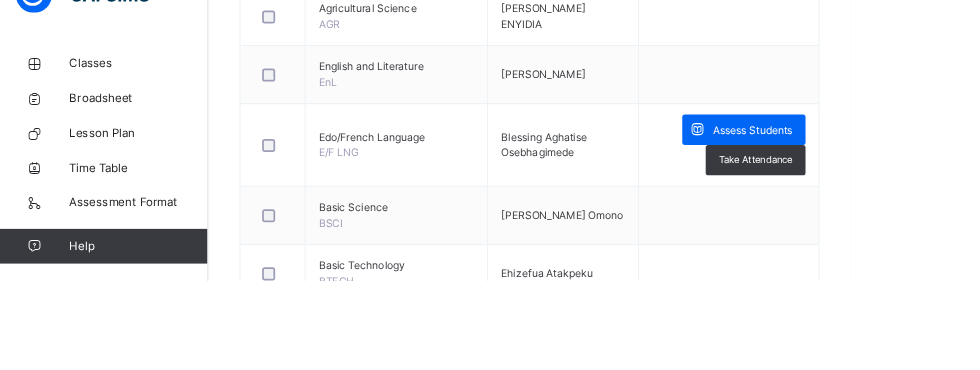 type on "*" 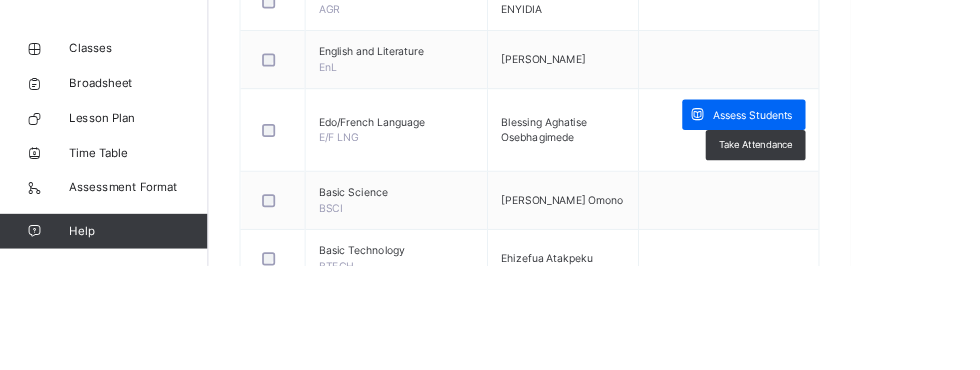 scroll, scrollTop: 597, scrollLeft: 0, axis: vertical 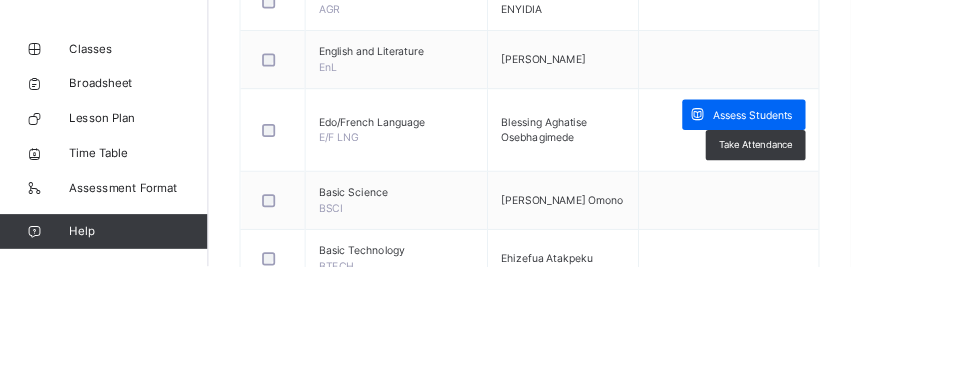 type on "*" 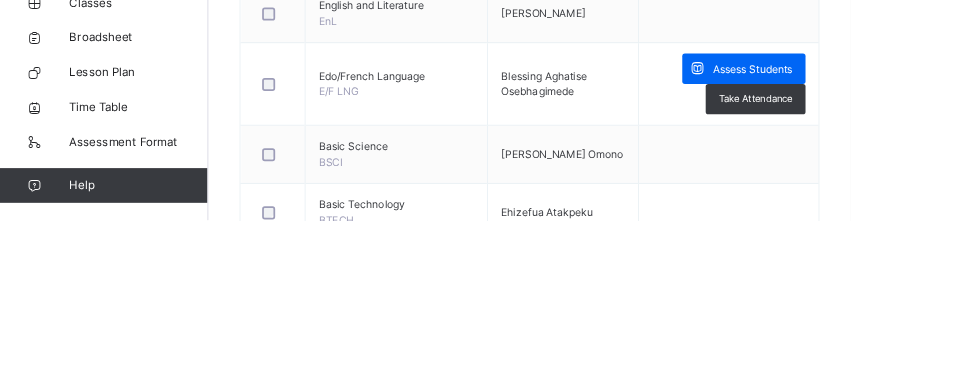 scroll, scrollTop: 598, scrollLeft: 0, axis: vertical 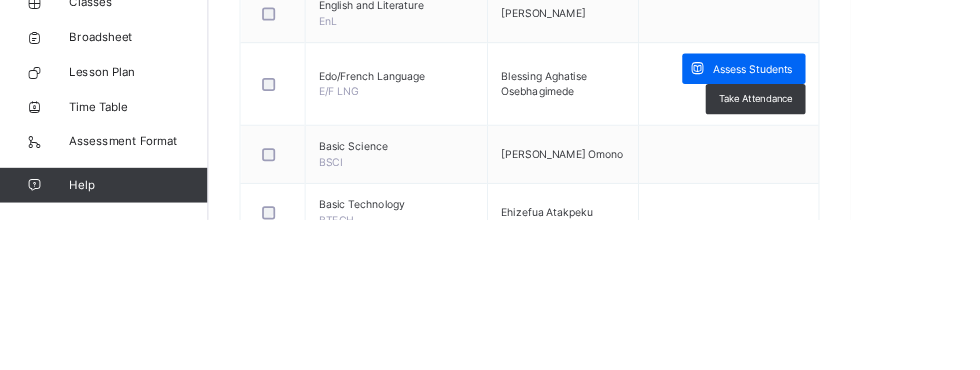 type on "*" 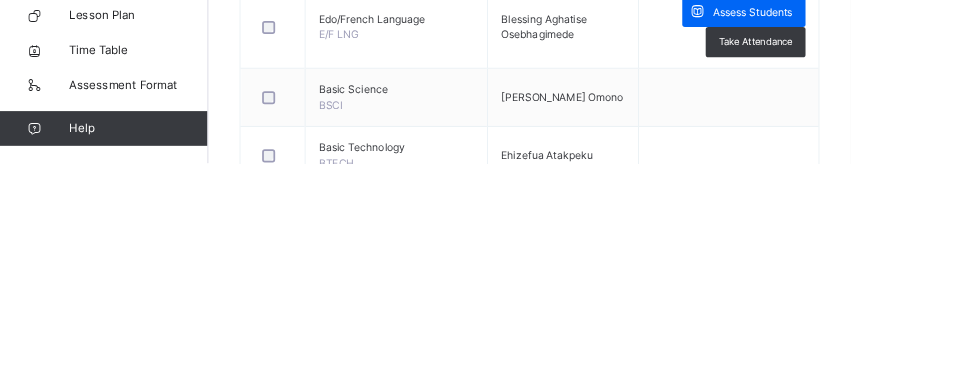 scroll, scrollTop: 598, scrollLeft: 0, axis: vertical 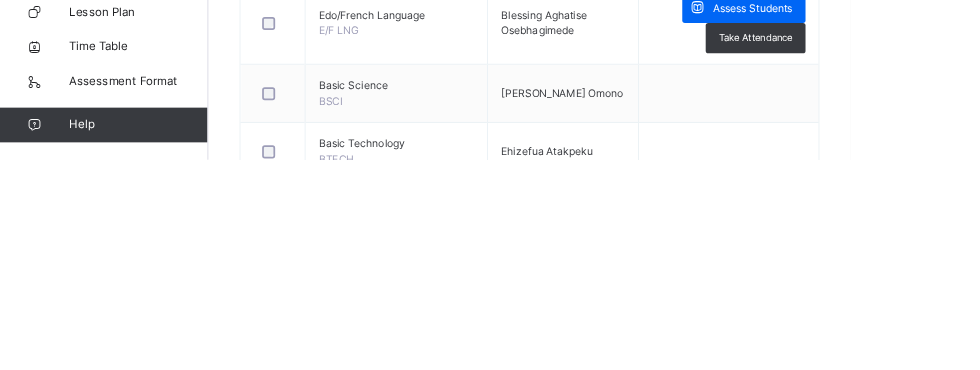 type on "*" 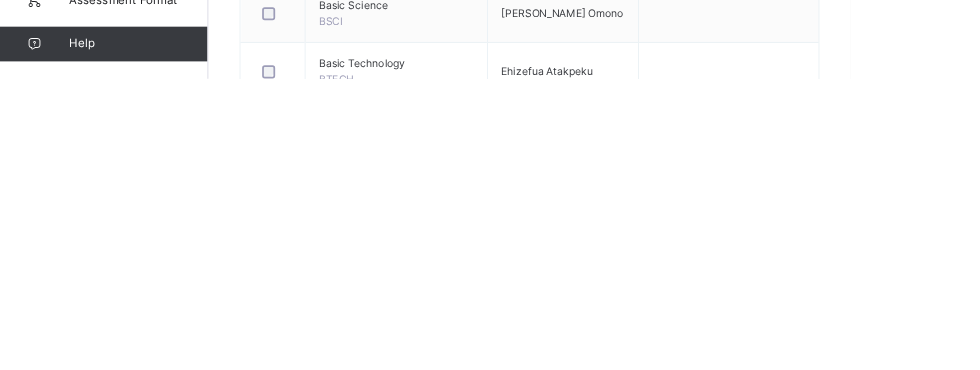 scroll, scrollTop: 597, scrollLeft: 0, axis: vertical 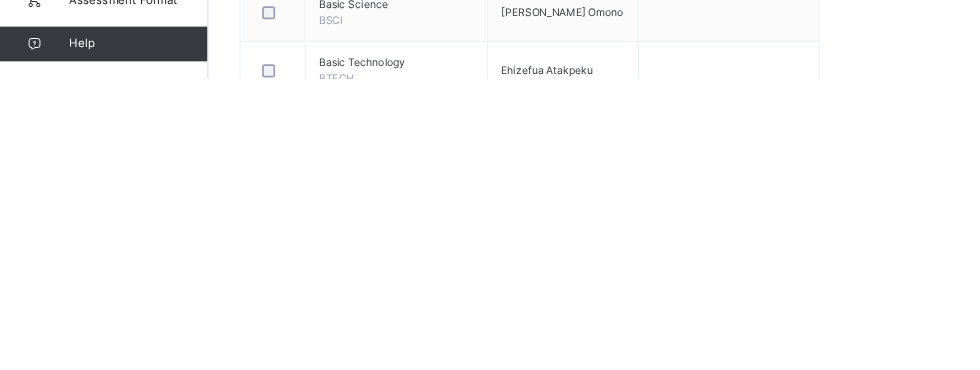 type on "*" 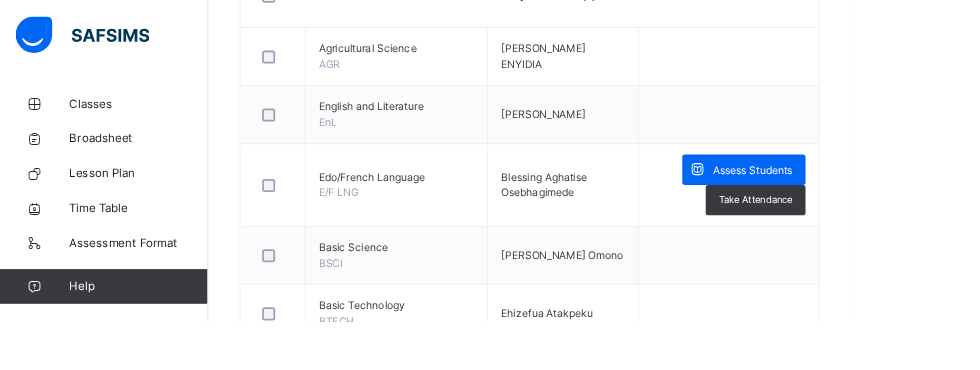 scroll, scrollTop: 0, scrollLeft: 0, axis: both 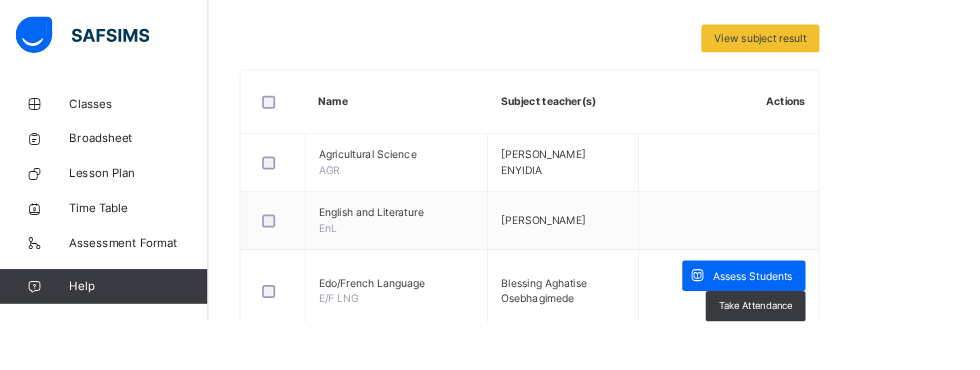 click on "×" at bounding box center (1221, 1201) 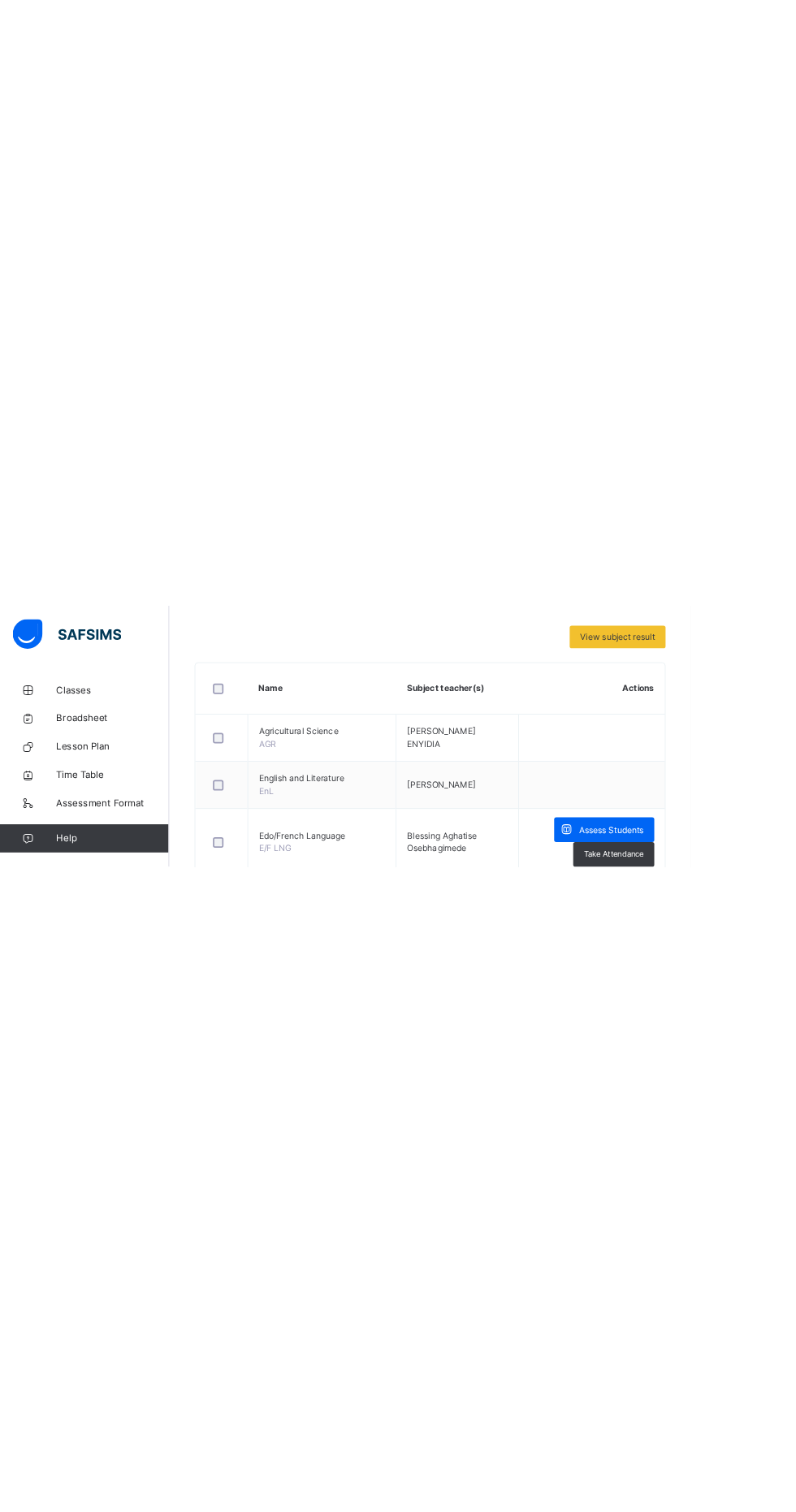 scroll, scrollTop: 0, scrollLeft: 0, axis: both 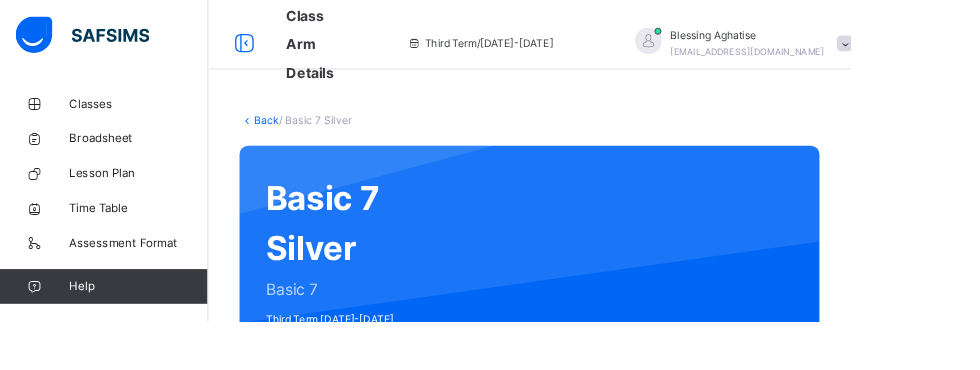 click at bounding box center [973, 50] 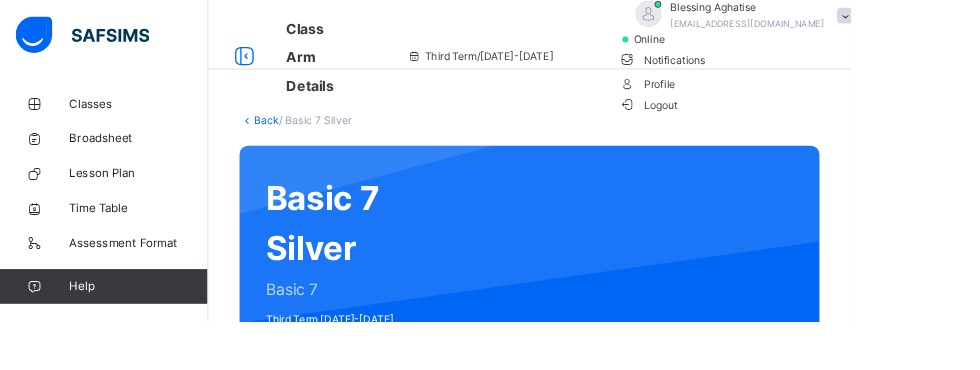 click on "Logout" at bounding box center (746, 120) 